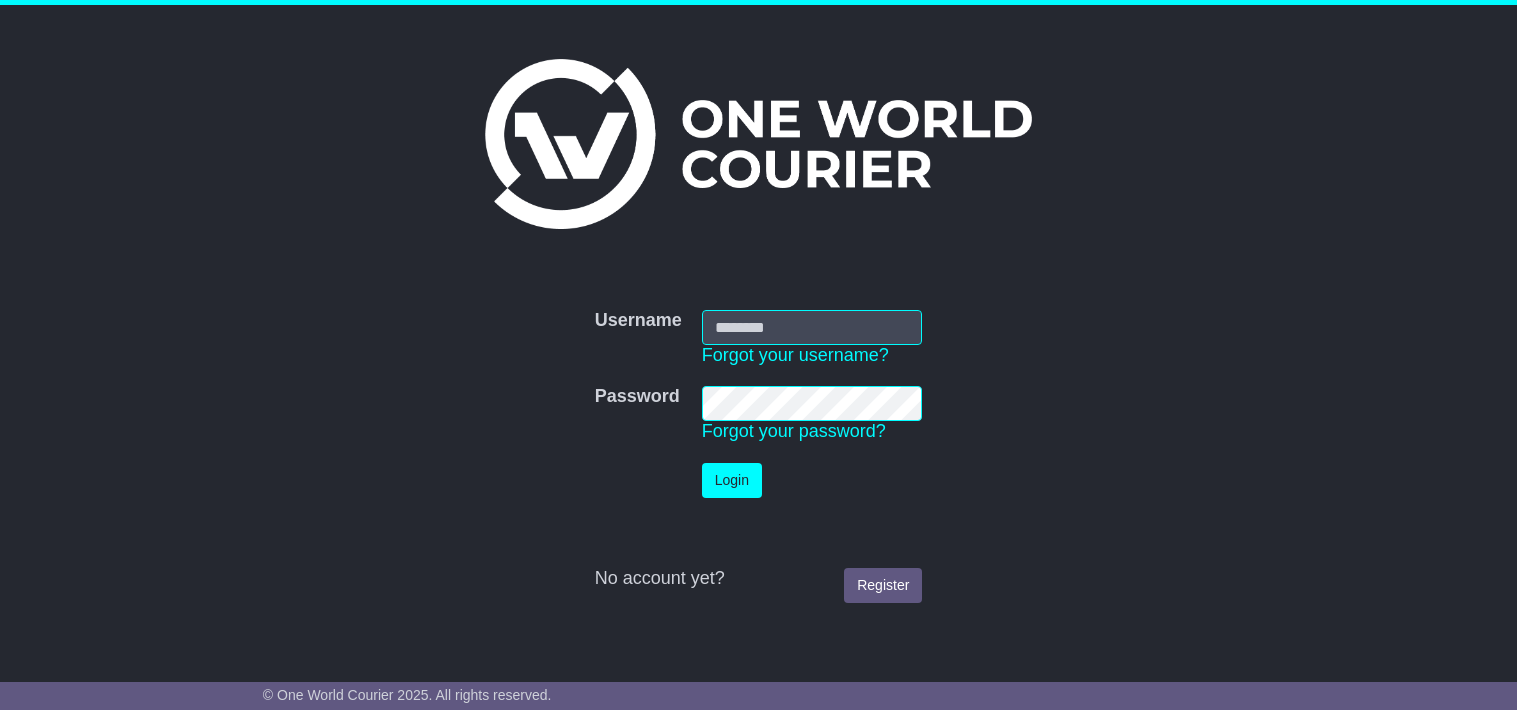 scroll, scrollTop: 0, scrollLeft: 0, axis: both 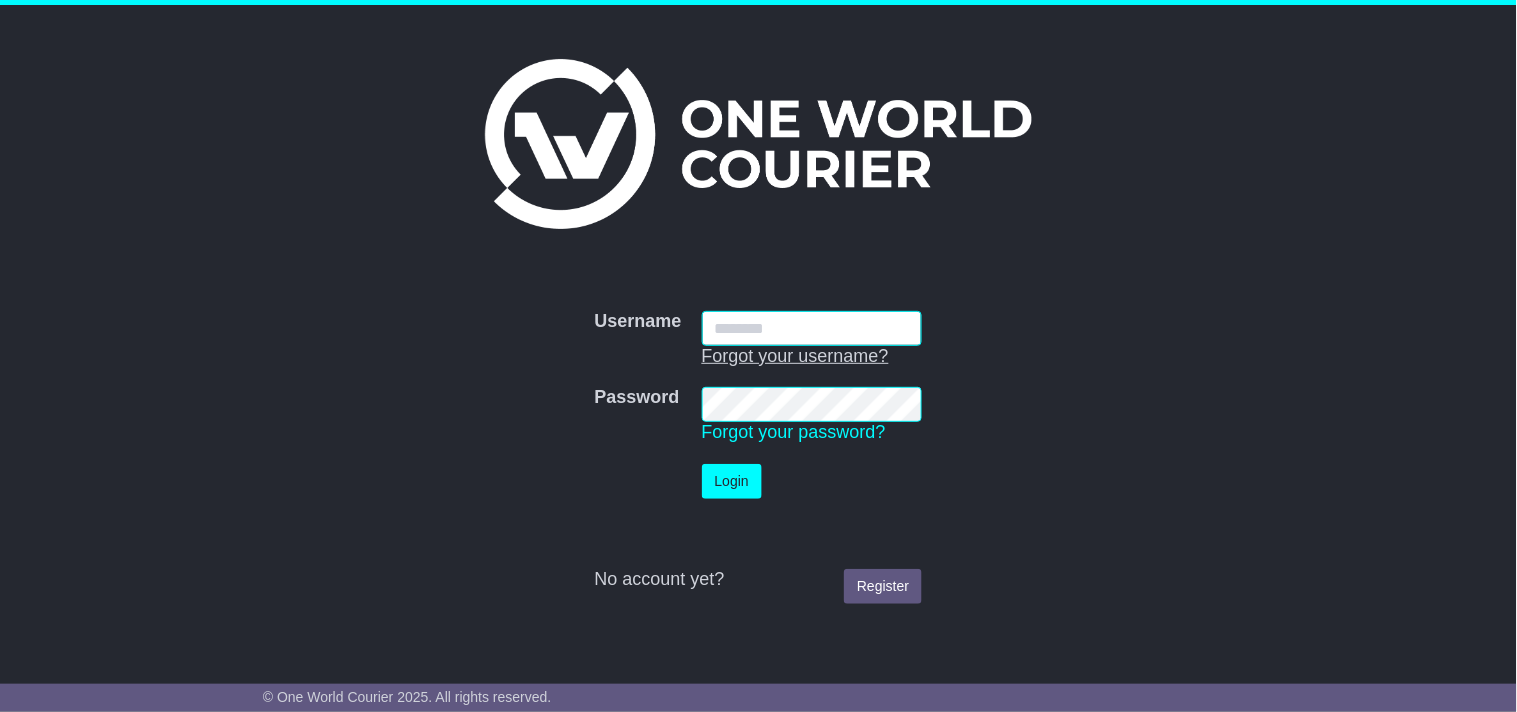 type on "**********" 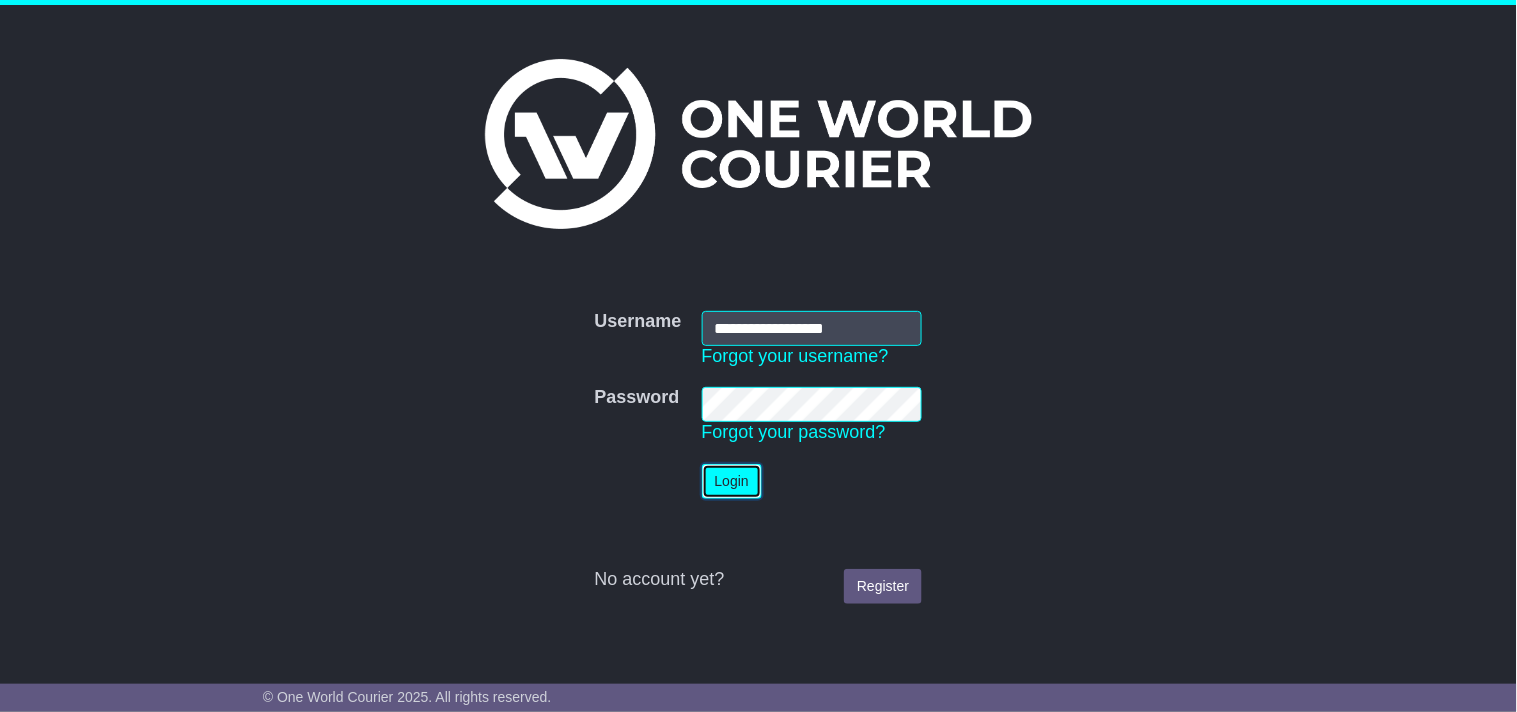 click on "Login" at bounding box center [732, 481] 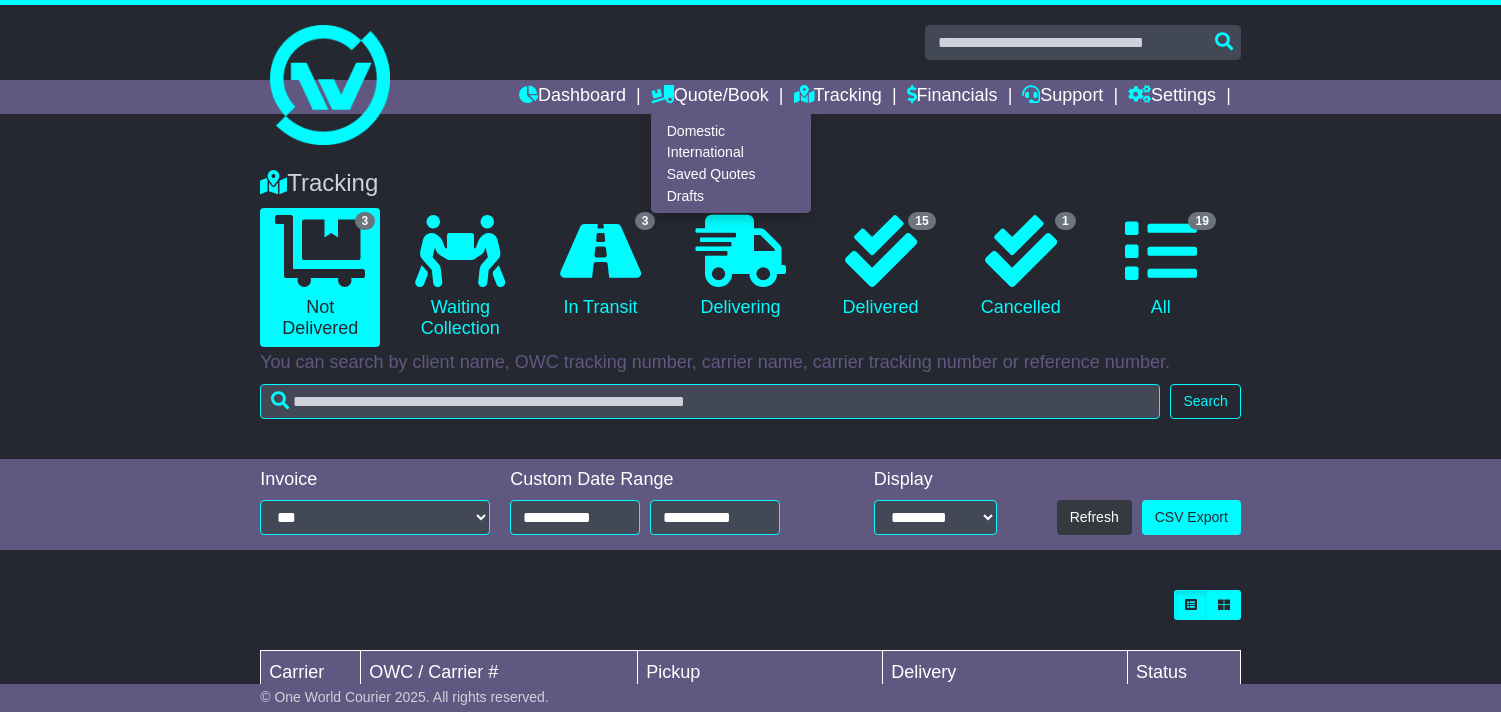 scroll, scrollTop: 0, scrollLeft: 0, axis: both 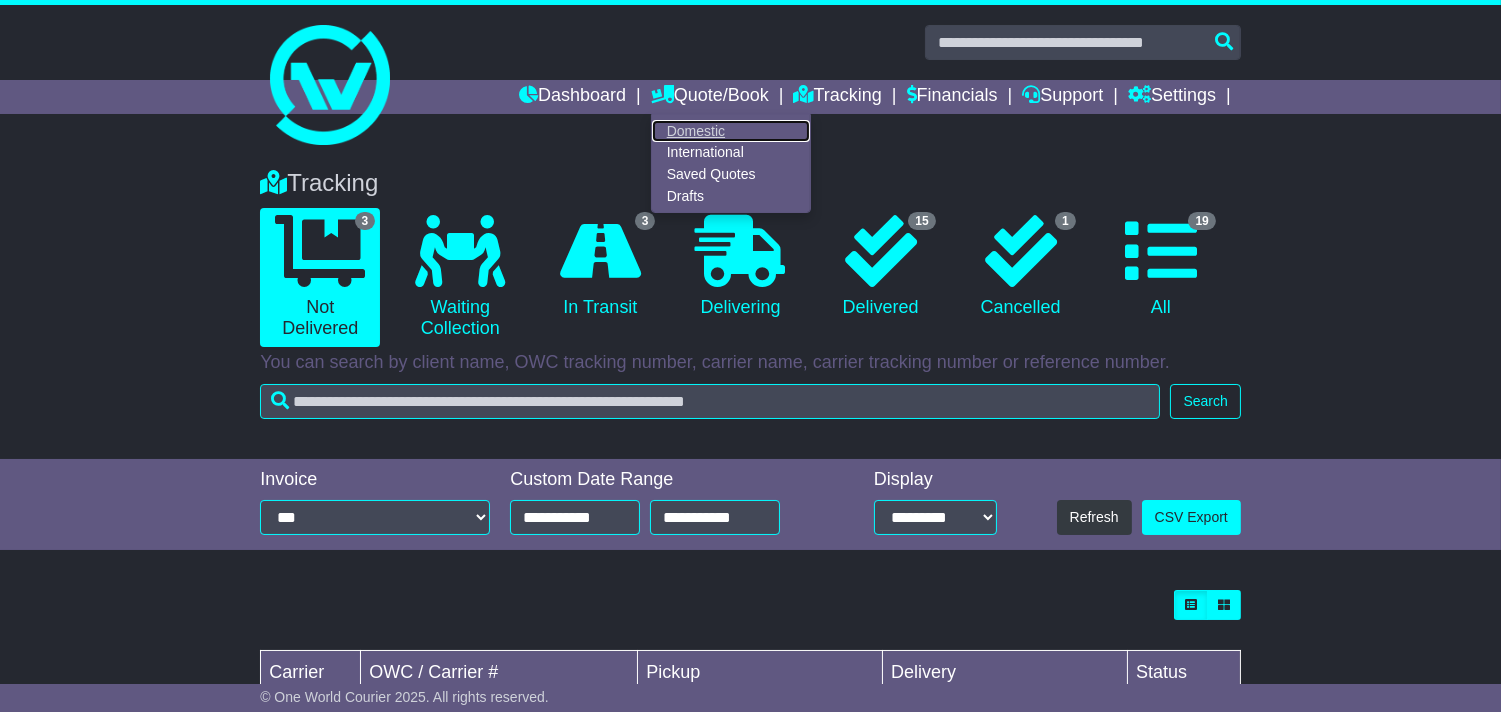 click on "Domestic" at bounding box center (731, 131) 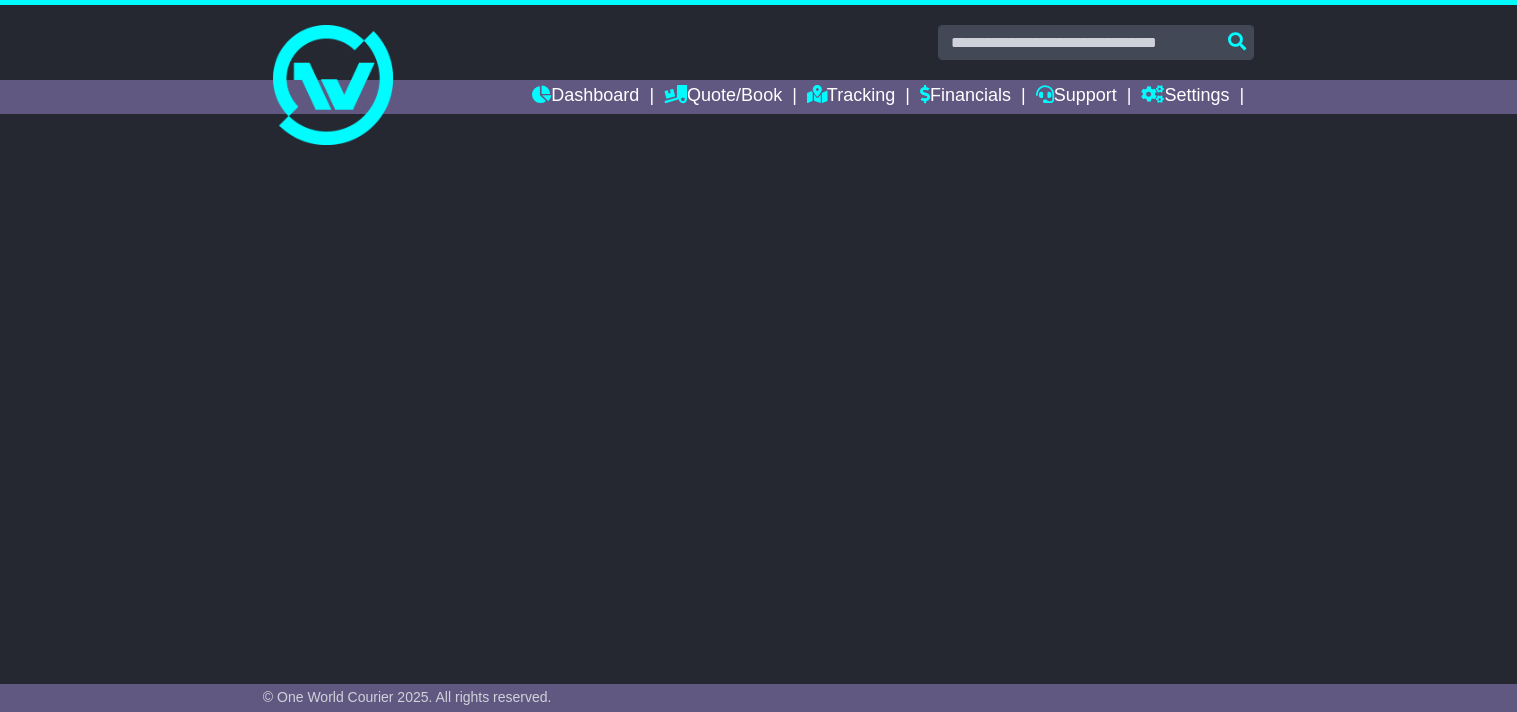 scroll, scrollTop: 0, scrollLeft: 0, axis: both 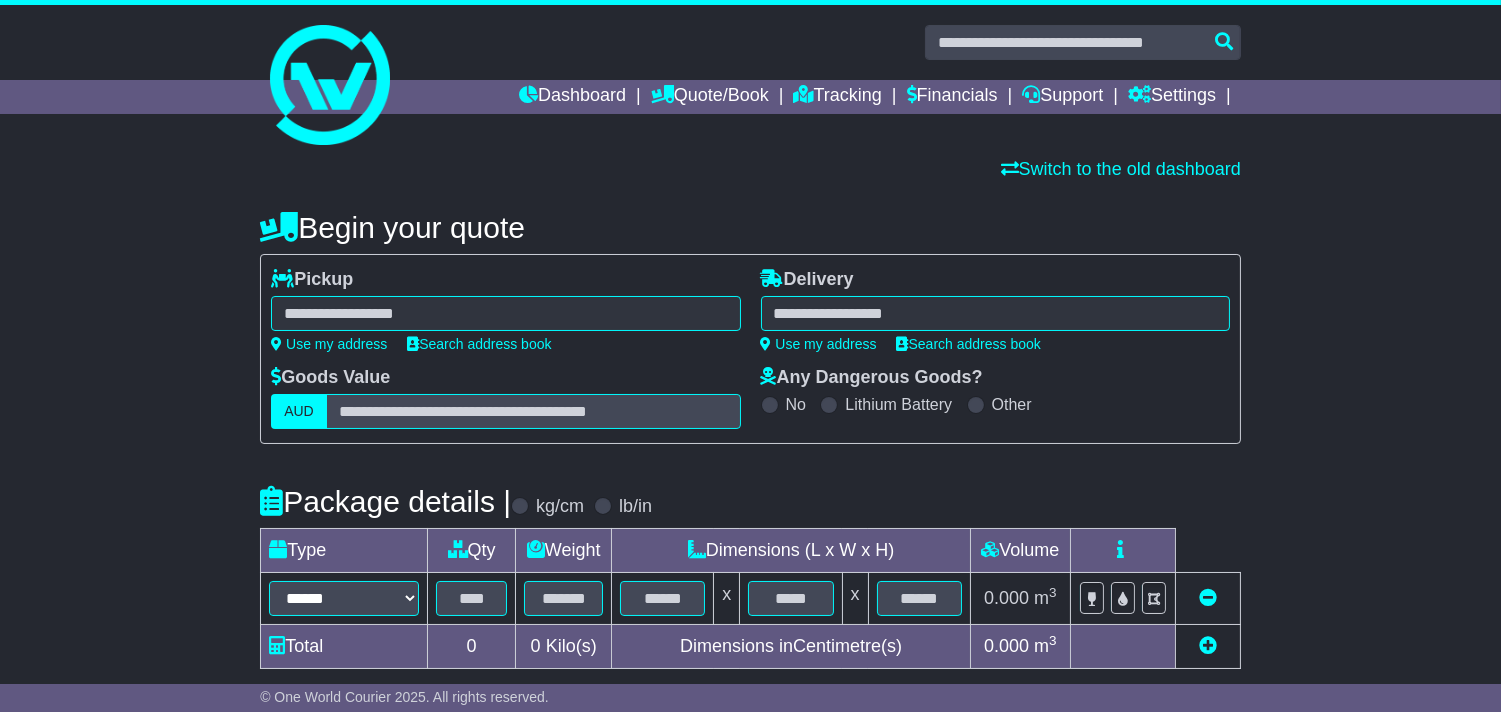 click at bounding box center (995, 313) 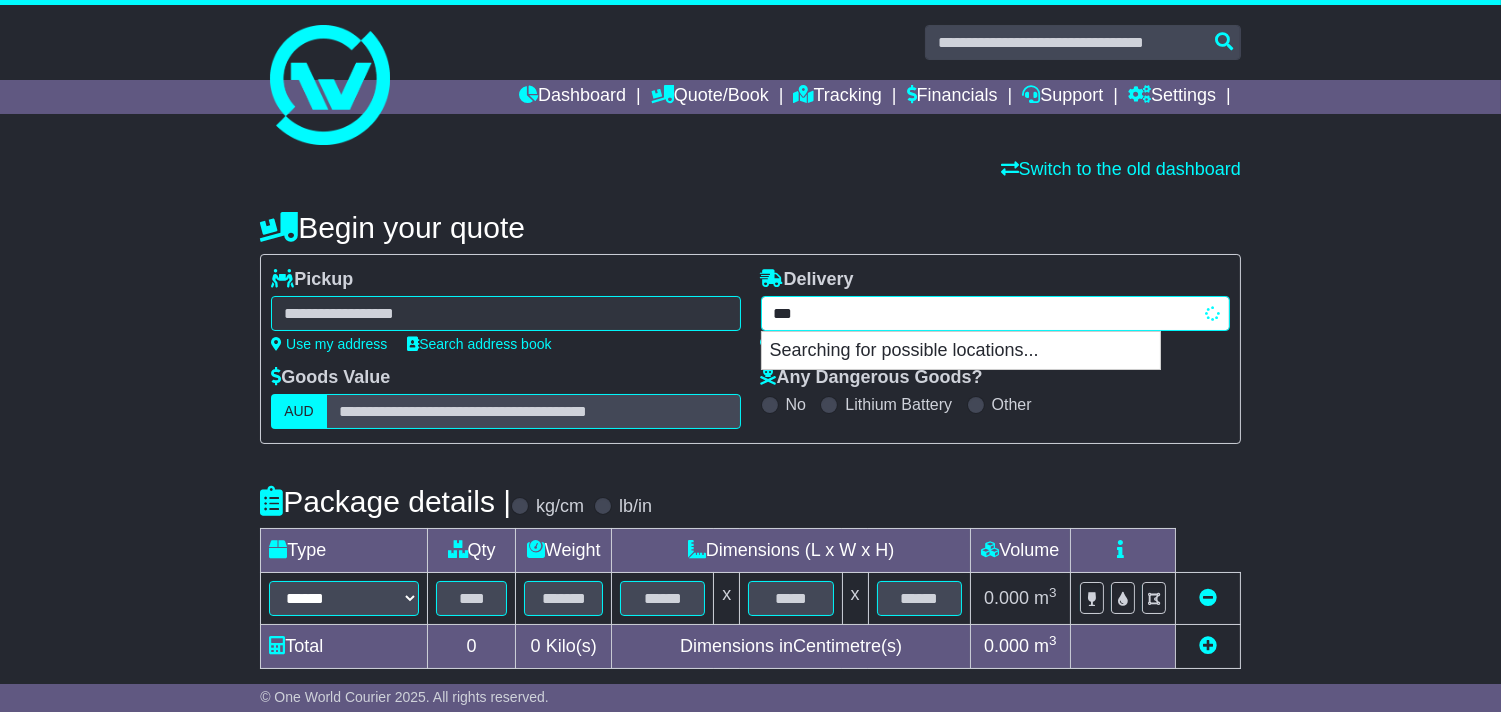 type on "****" 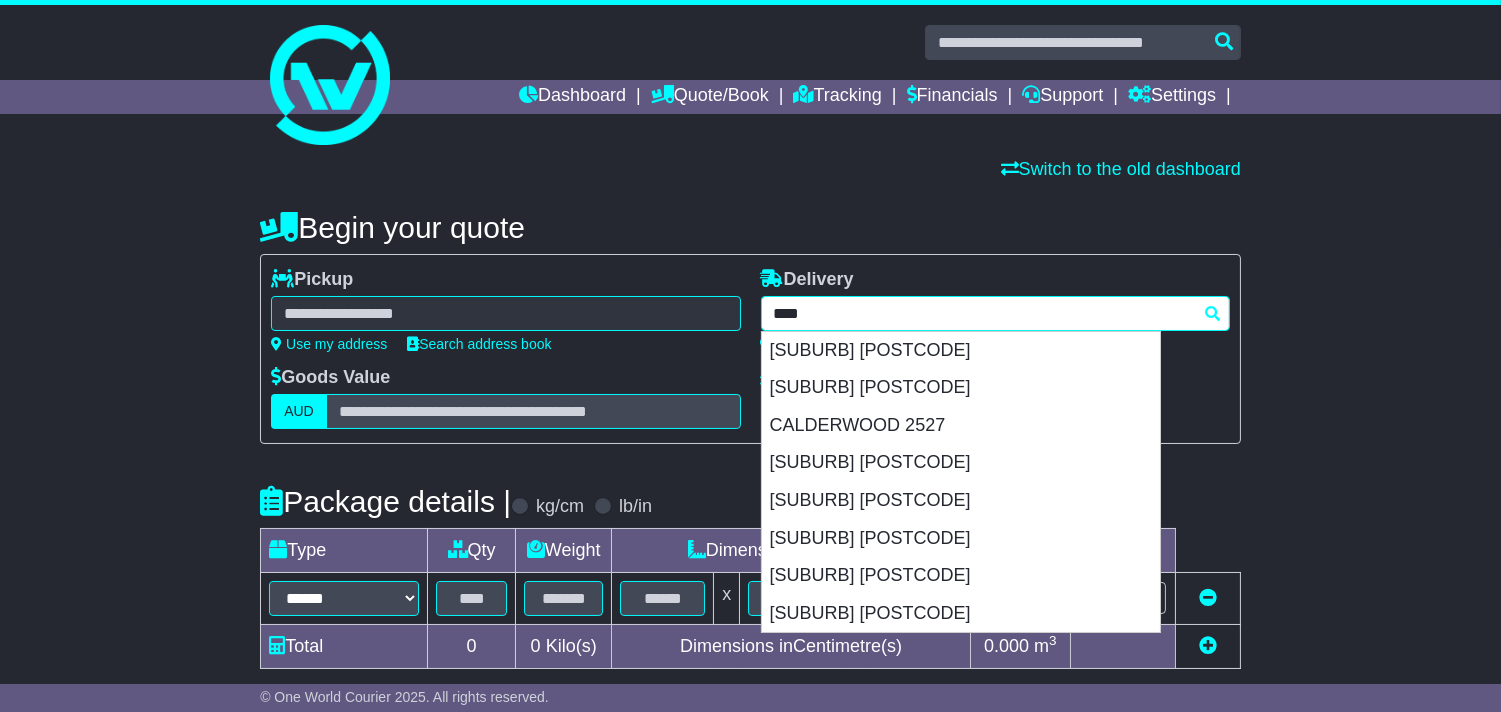 drag, startPoint x: 851, startPoint y: 365, endPoint x: 668, endPoint y: 320, distance: 188.45158 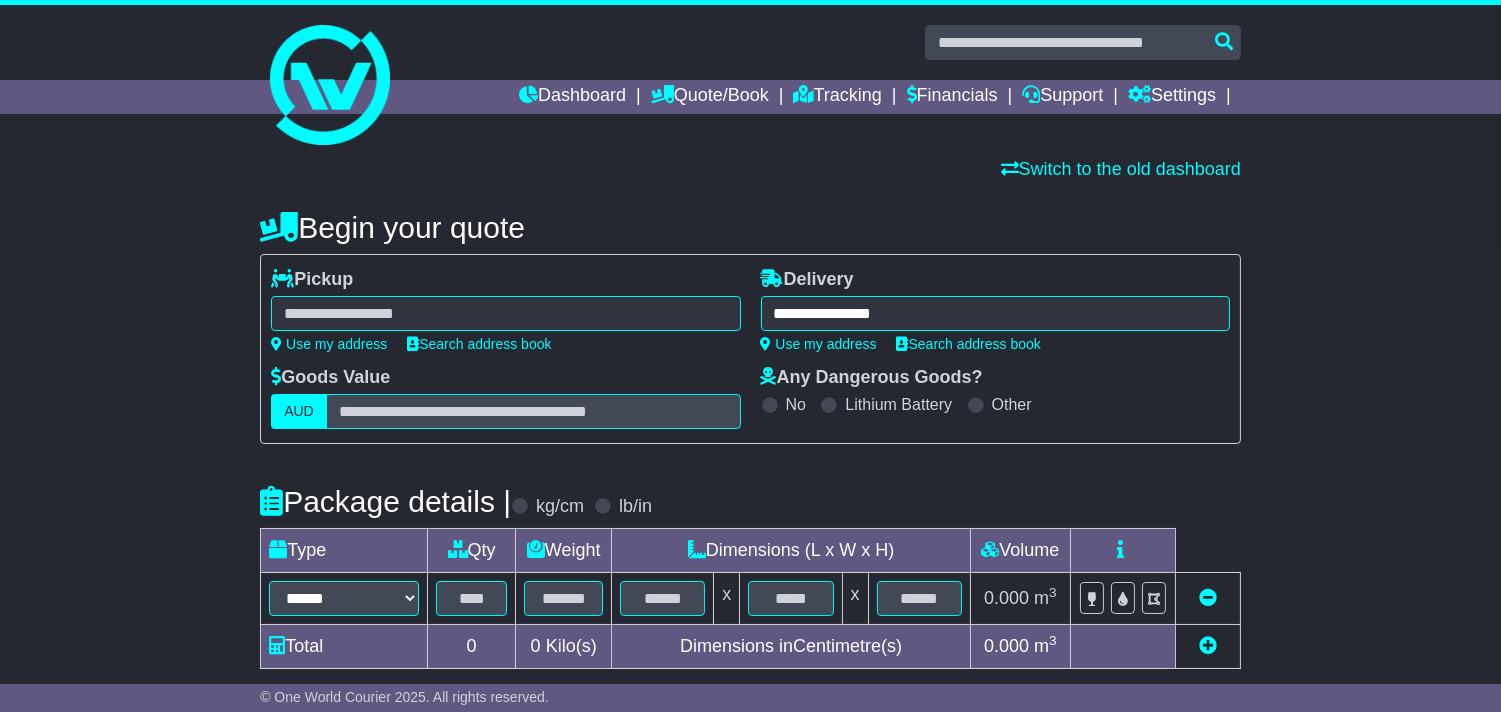 type on "**********" 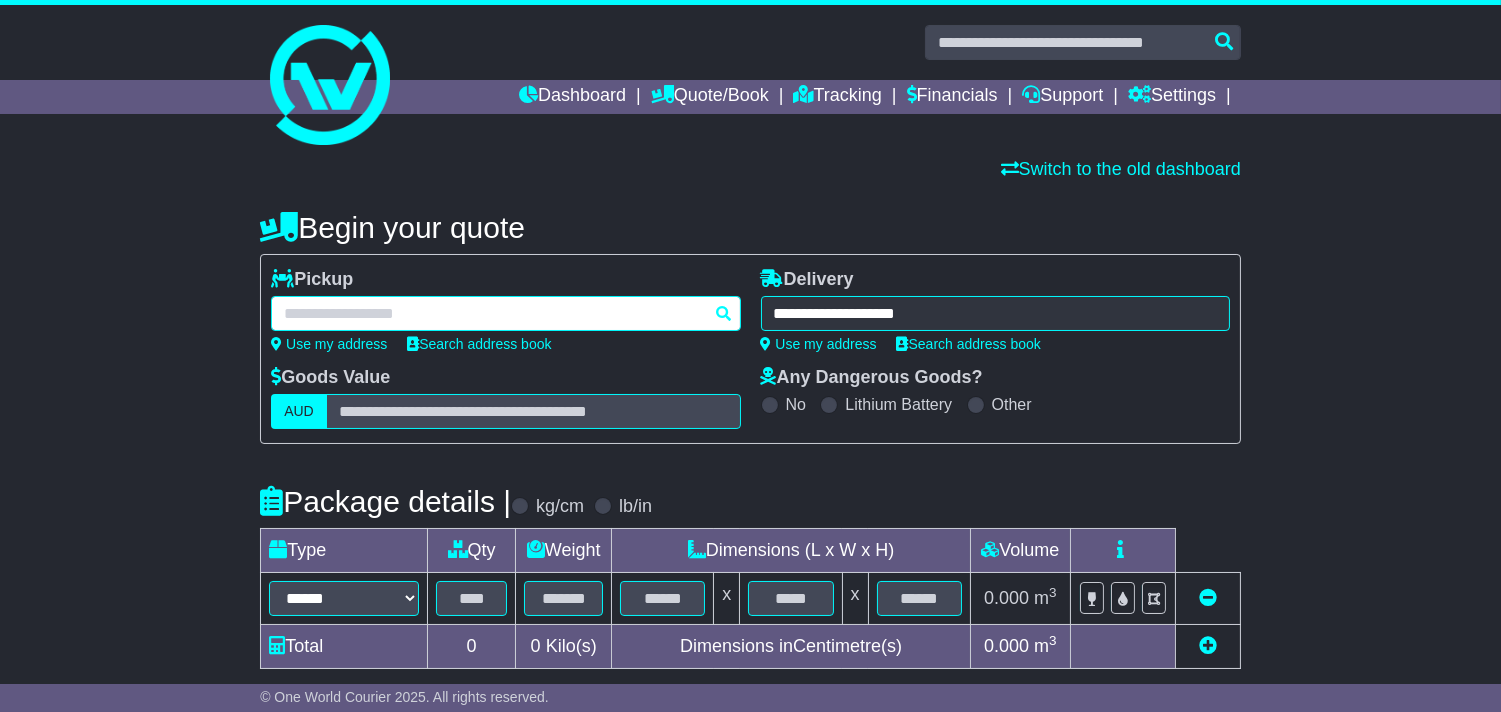 click at bounding box center (505, 313) 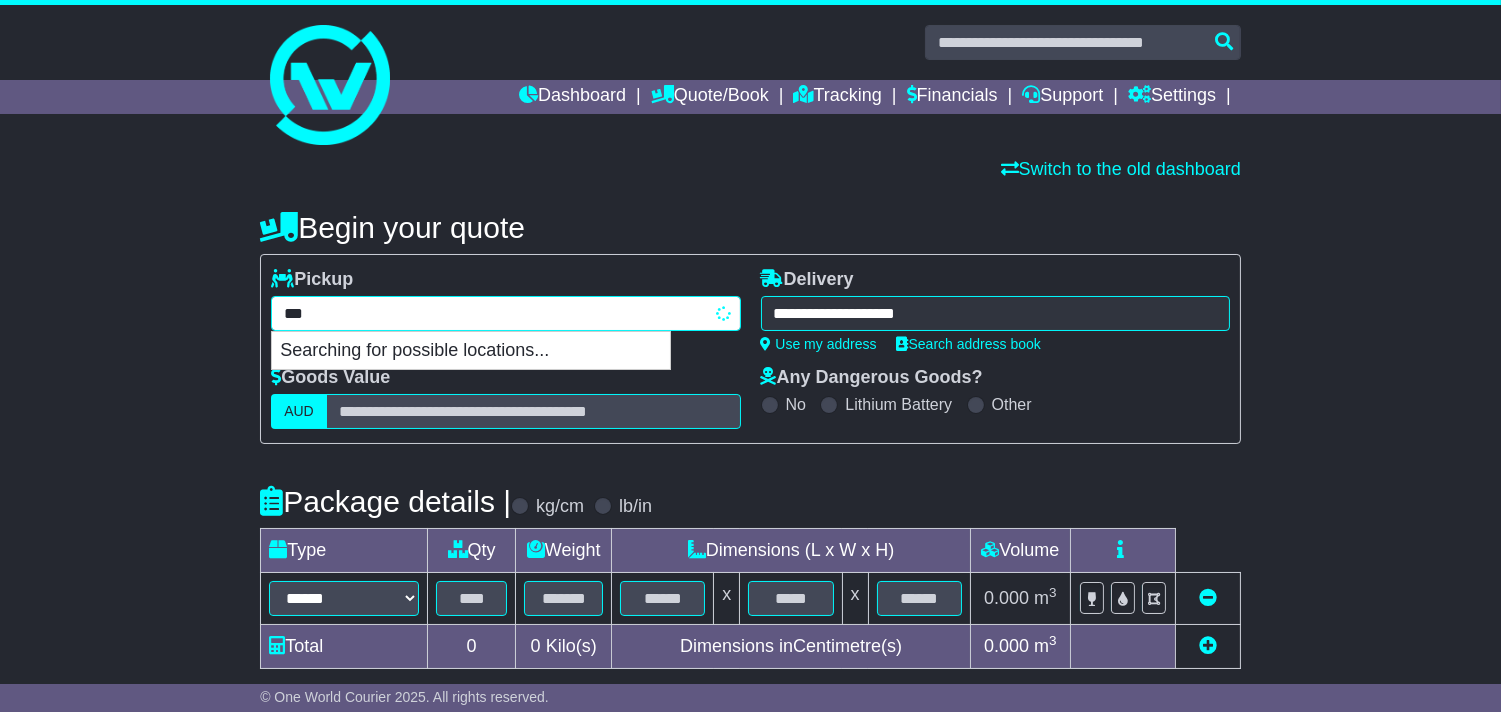 type on "****" 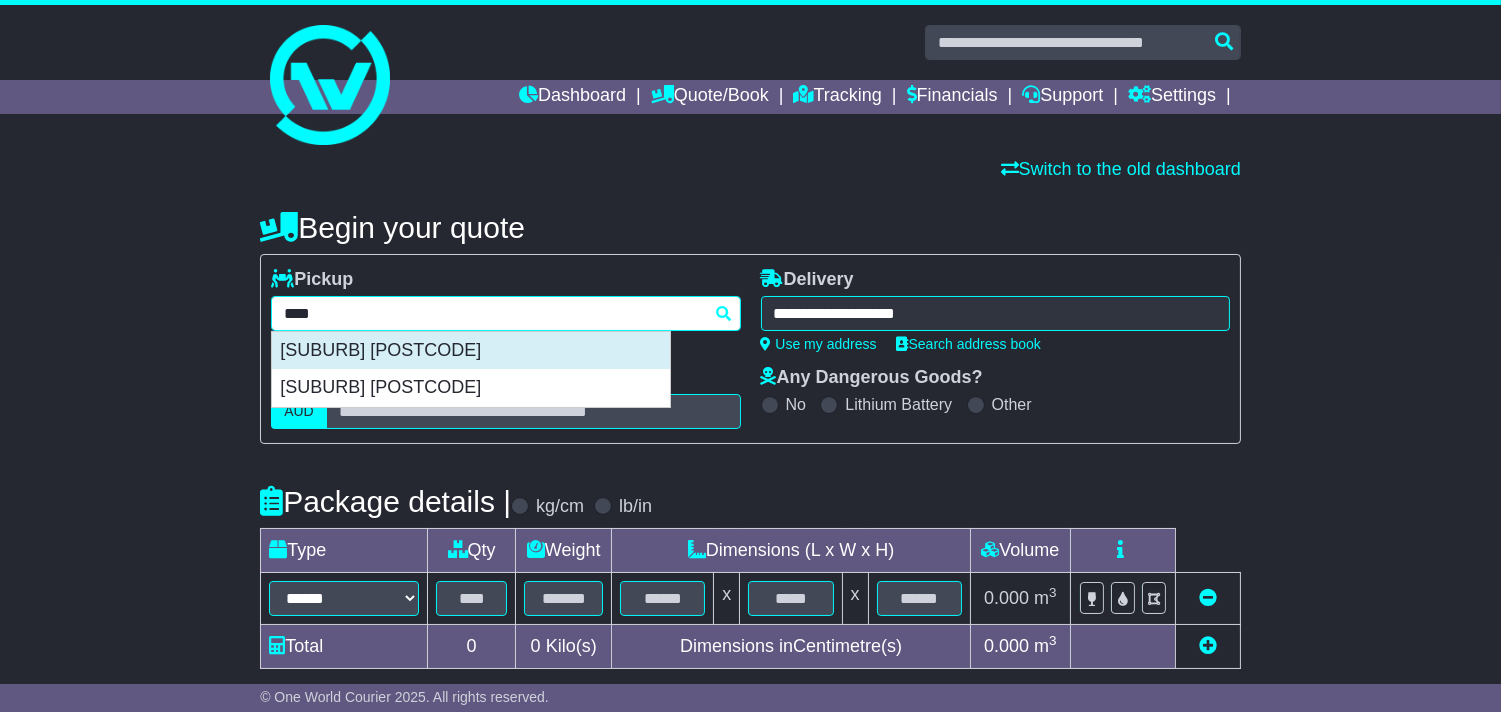 click on "[SUBURB] [POSTCODE]" at bounding box center (471, 351) 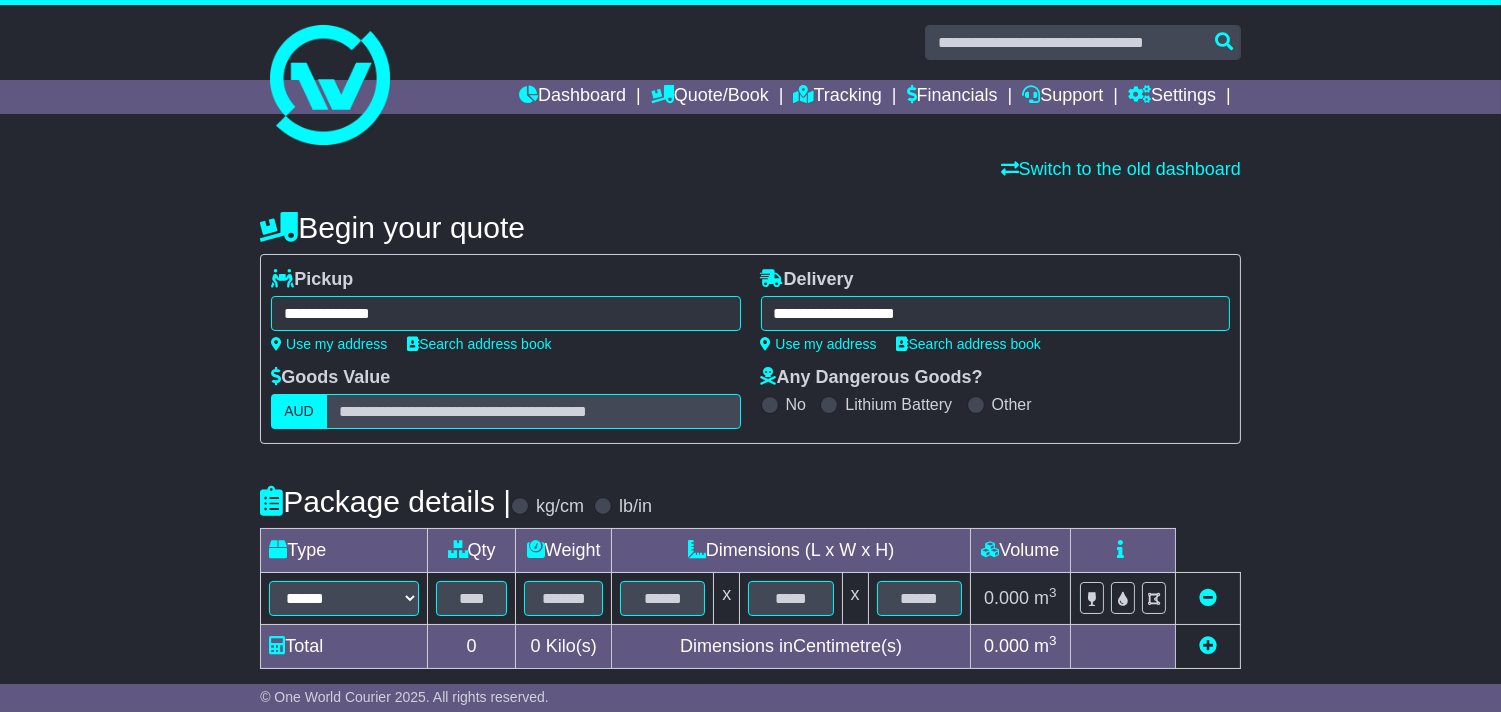 type on "**********" 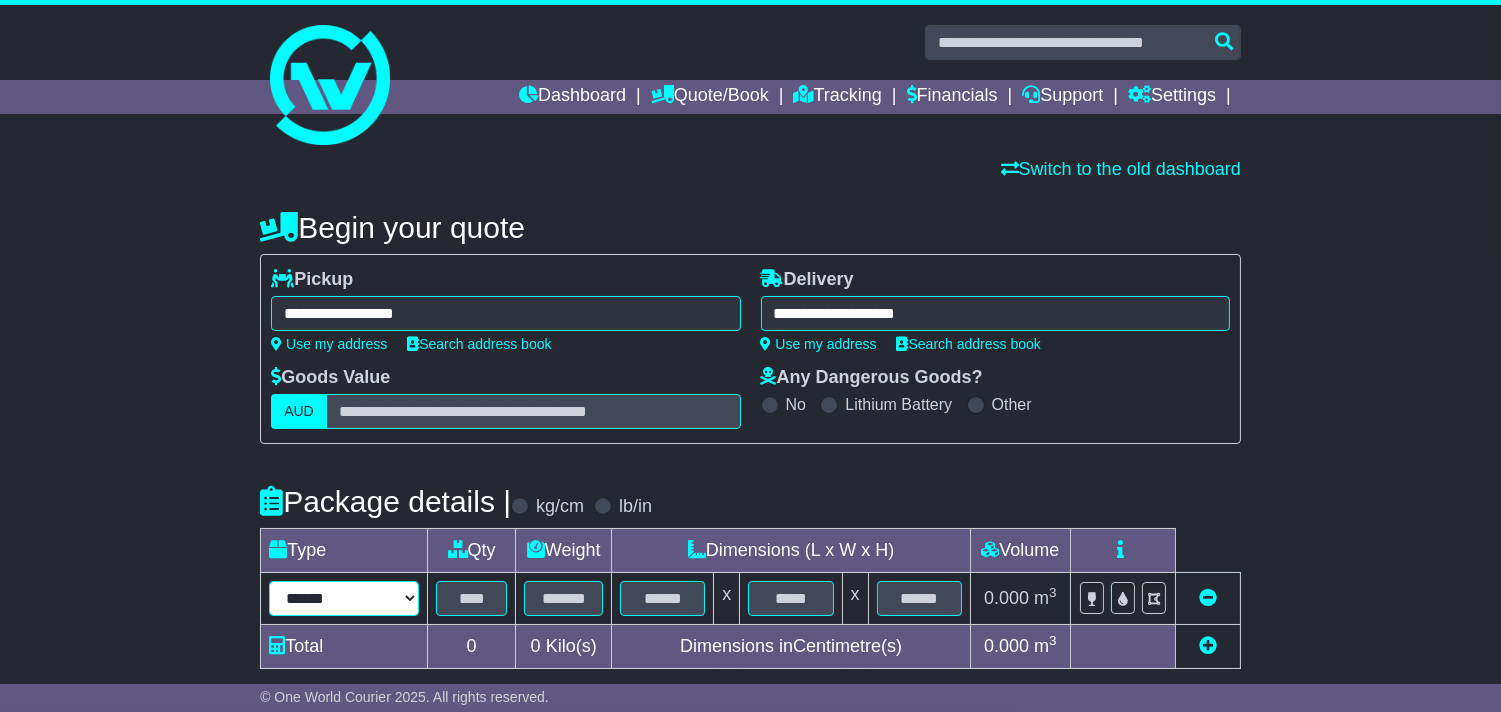 click on "****** ****** *** ******** ***** **** **** ****** *** *******" at bounding box center (344, 598) 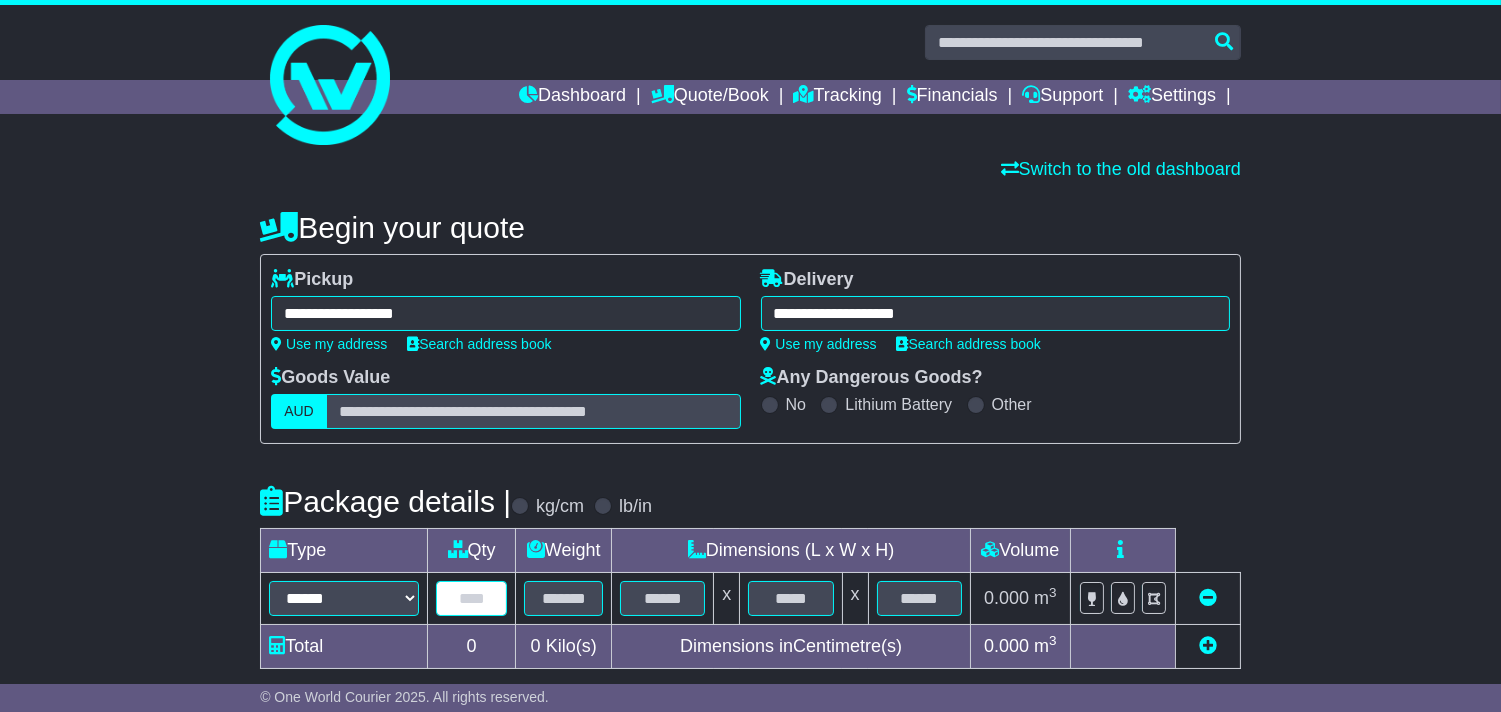 click at bounding box center (471, 598) 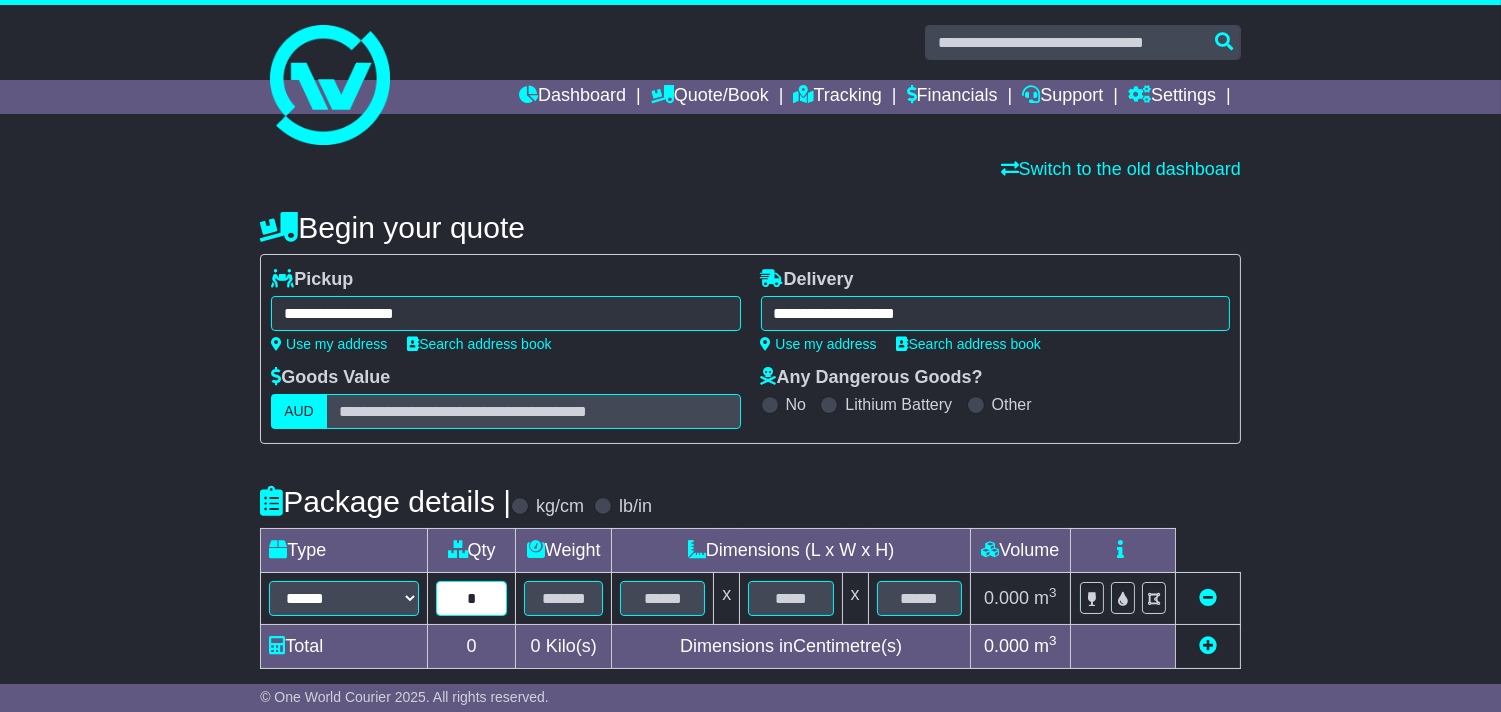 type on "*" 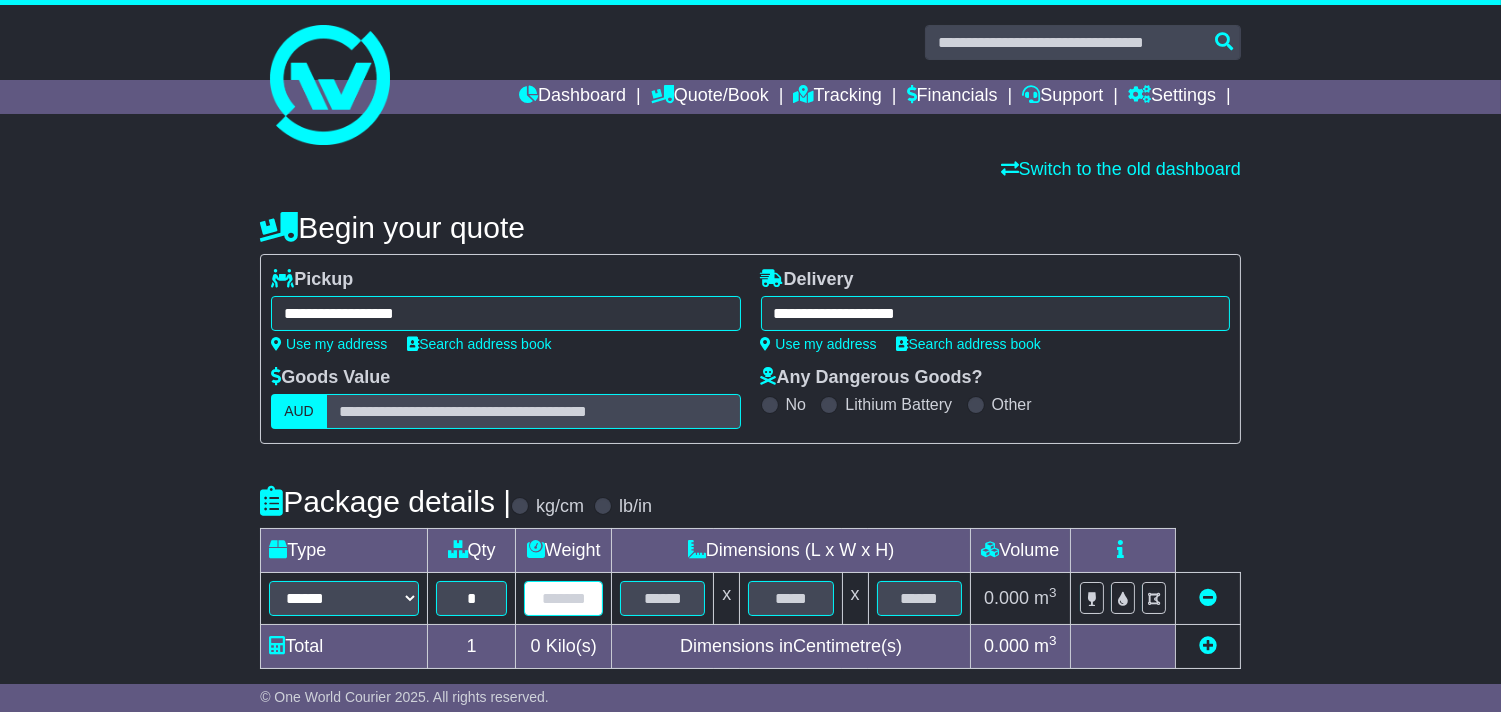 click at bounding box center (563, 598) 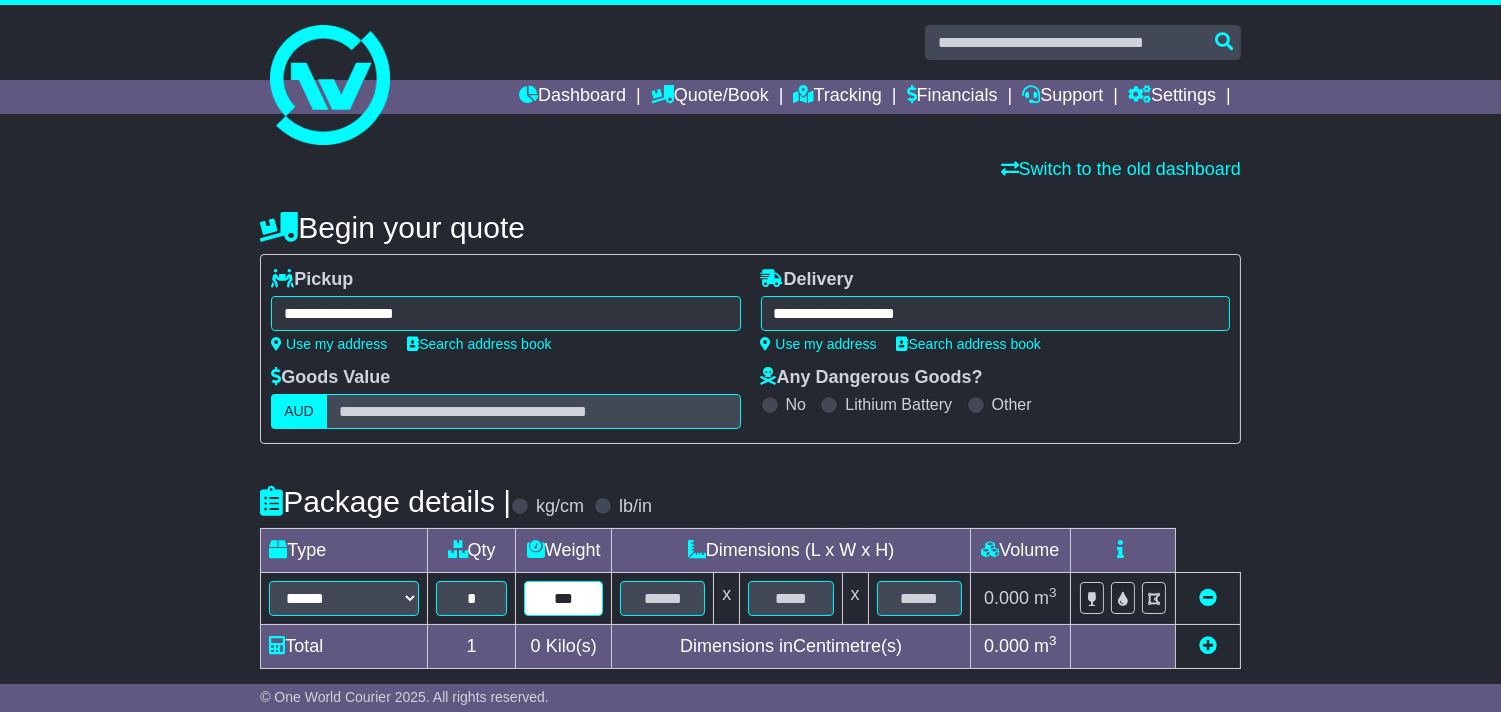 type on "***" 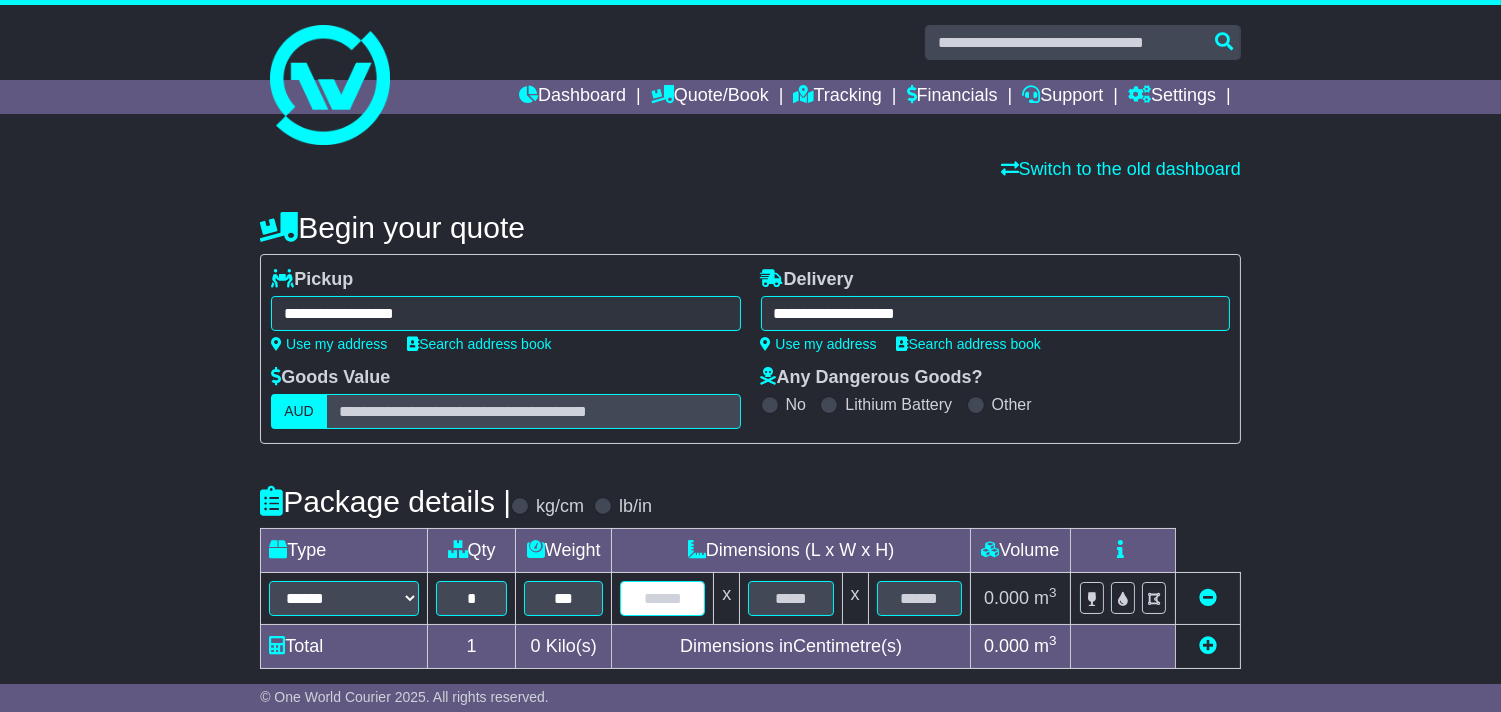 click at bounding box center (662, 598) 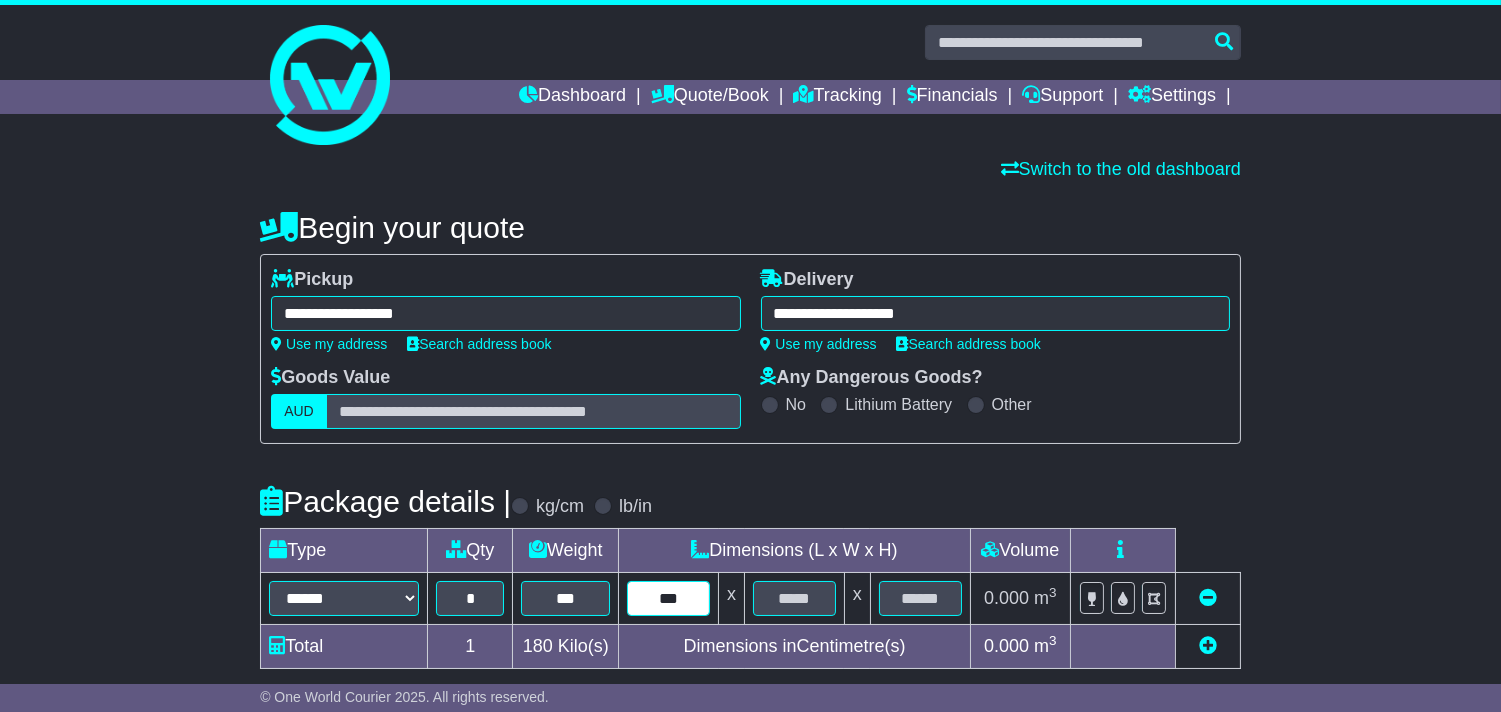 type on "***" 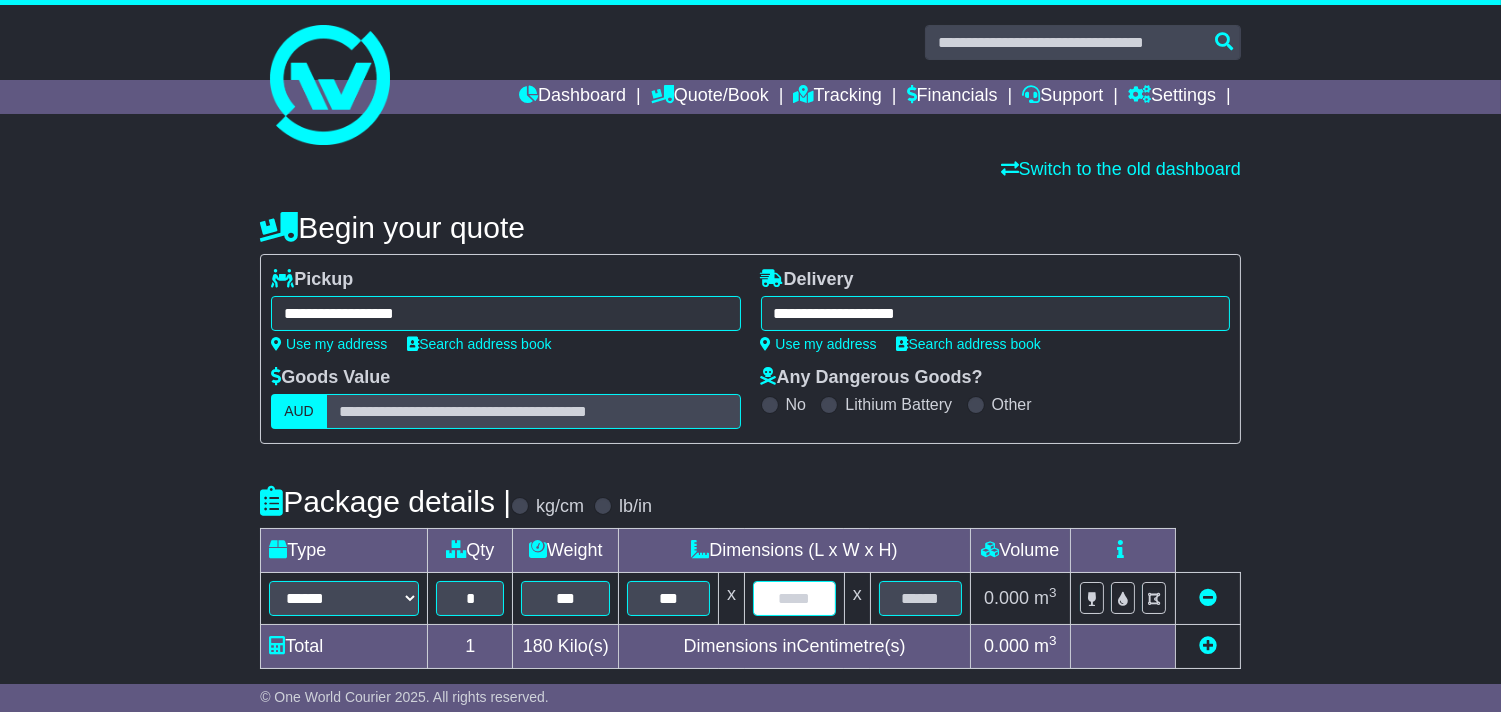 click at bounding box center (794, 598) 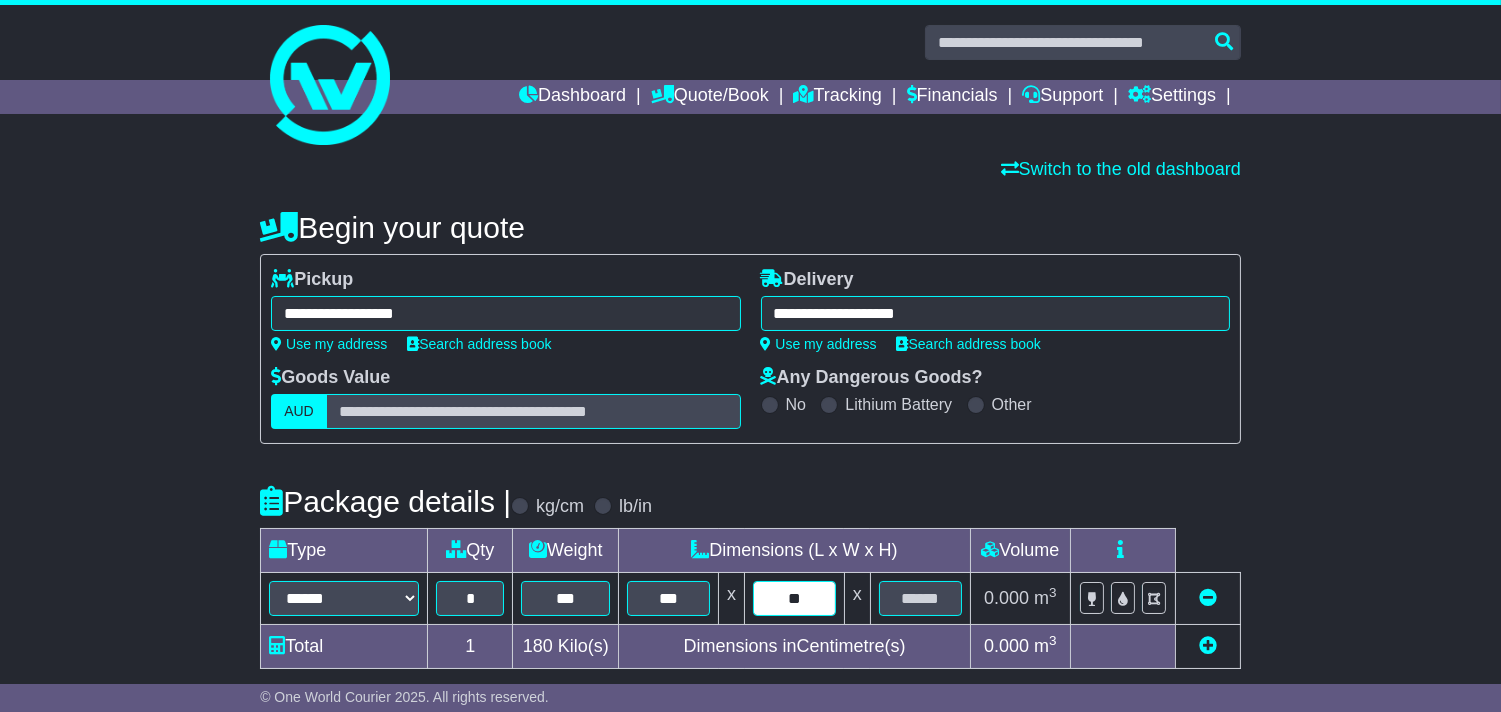 type on "**" 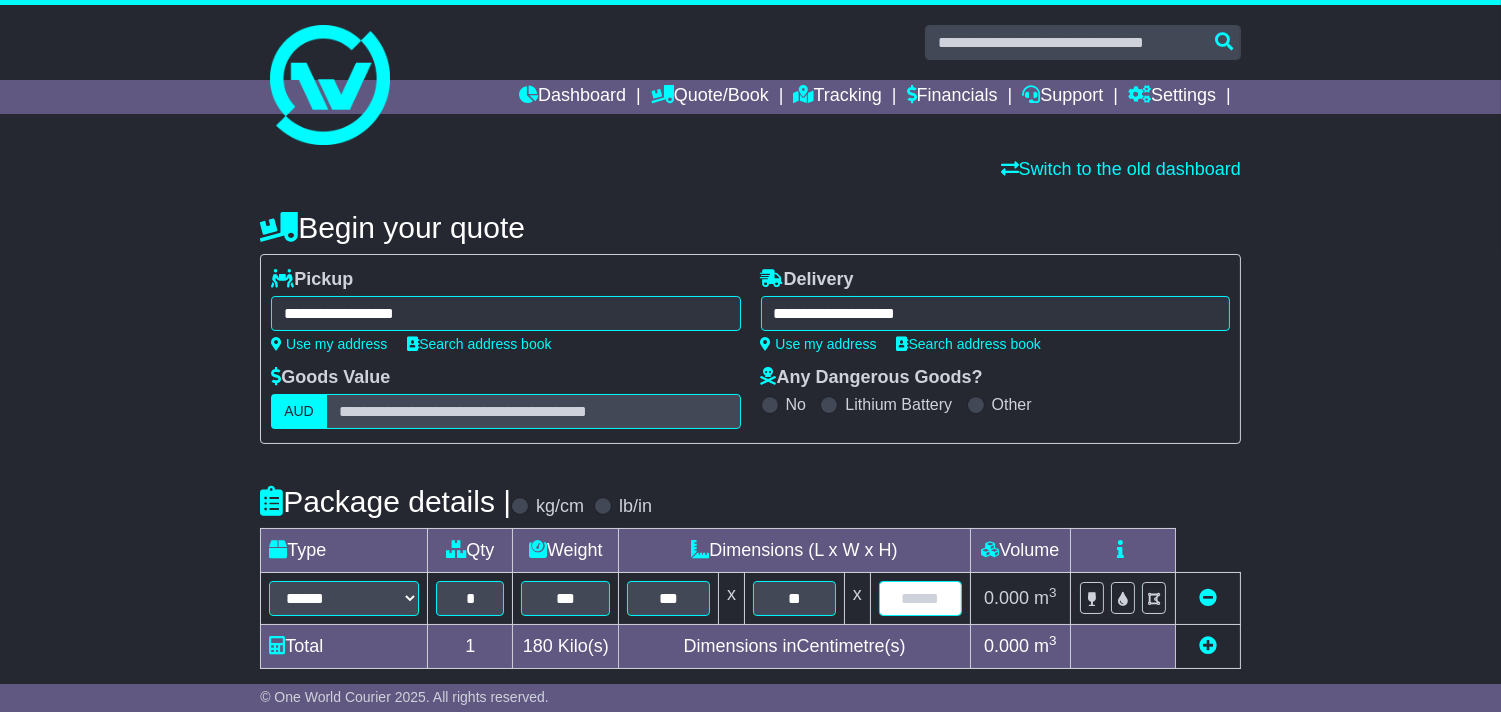 click at bounding box center [920, 598] 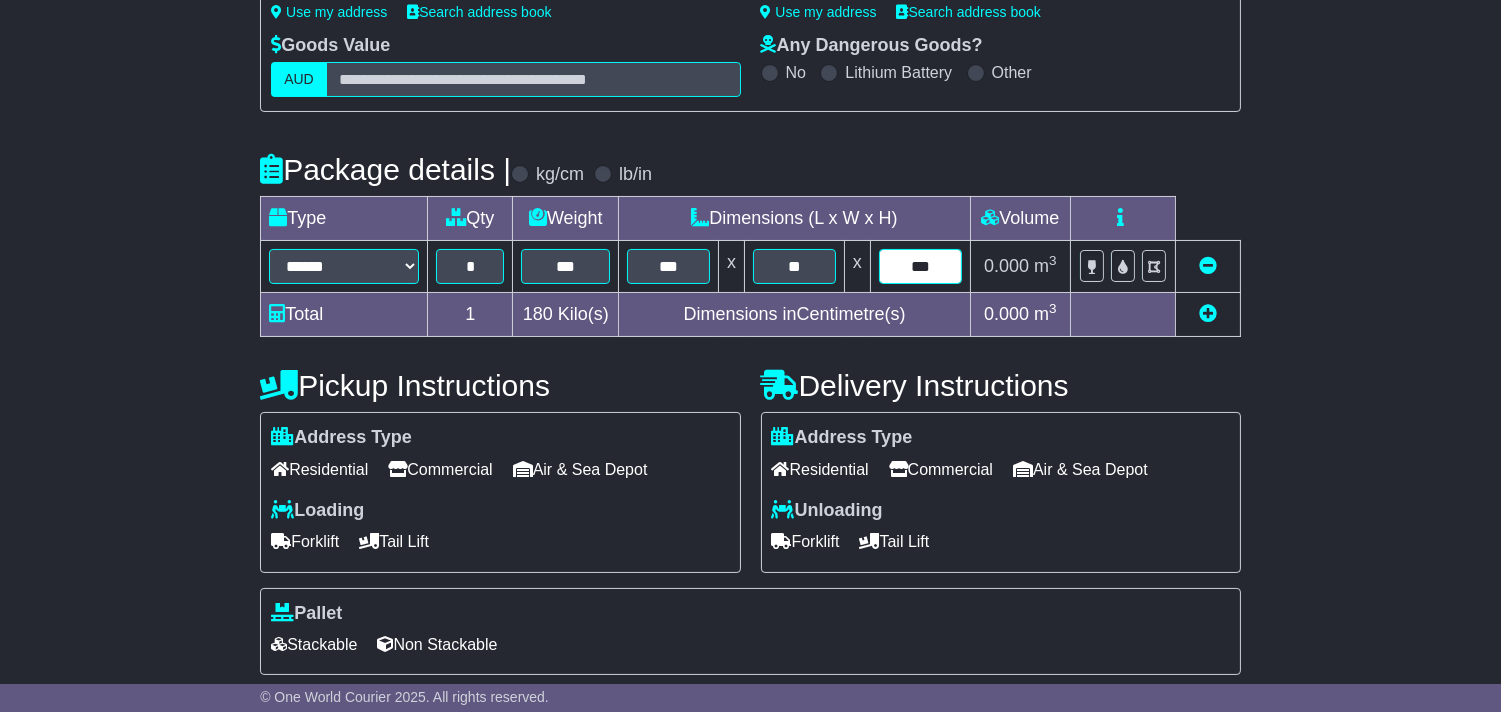 scroll, scrollTop: 333, scrollLeft: 0, axis: vertical 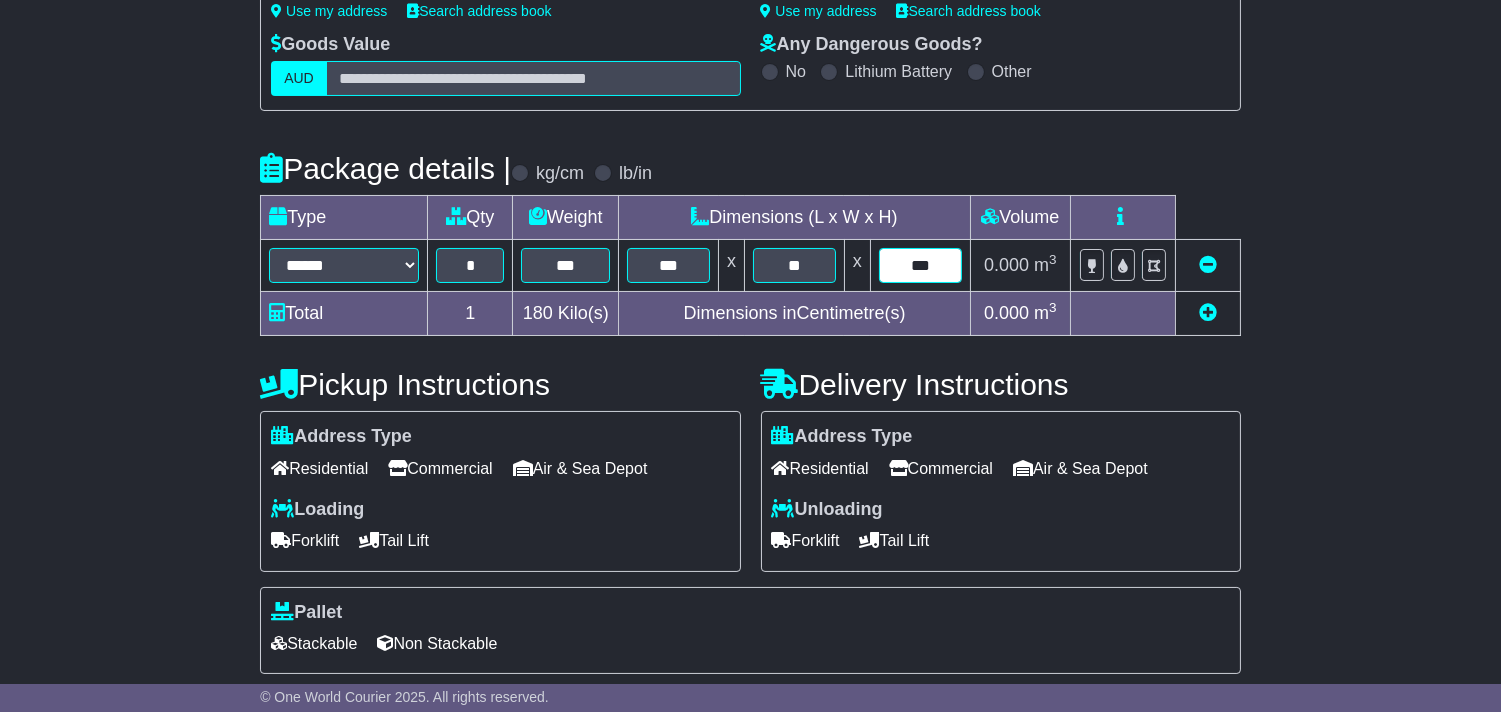 type on "***" 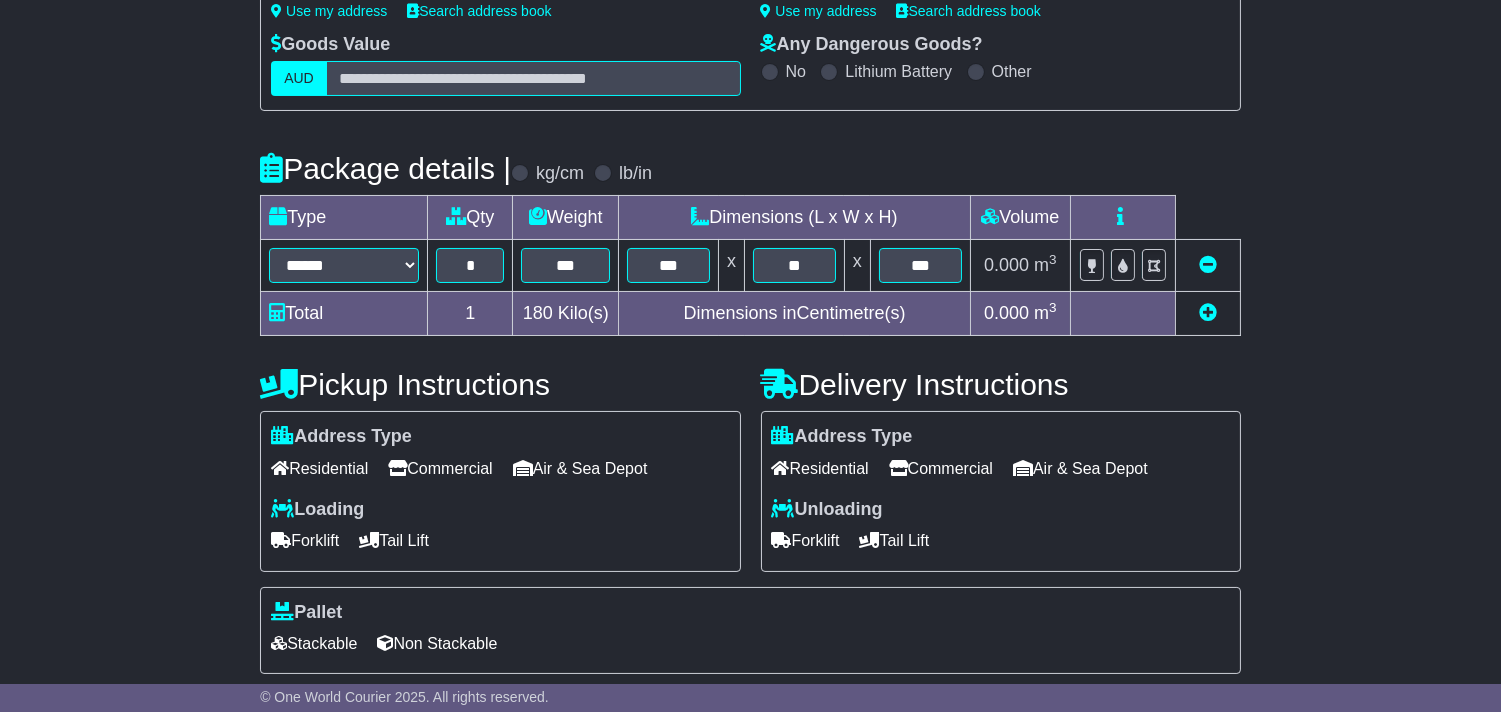 click on "Residential" at bounding box center (820, 468) 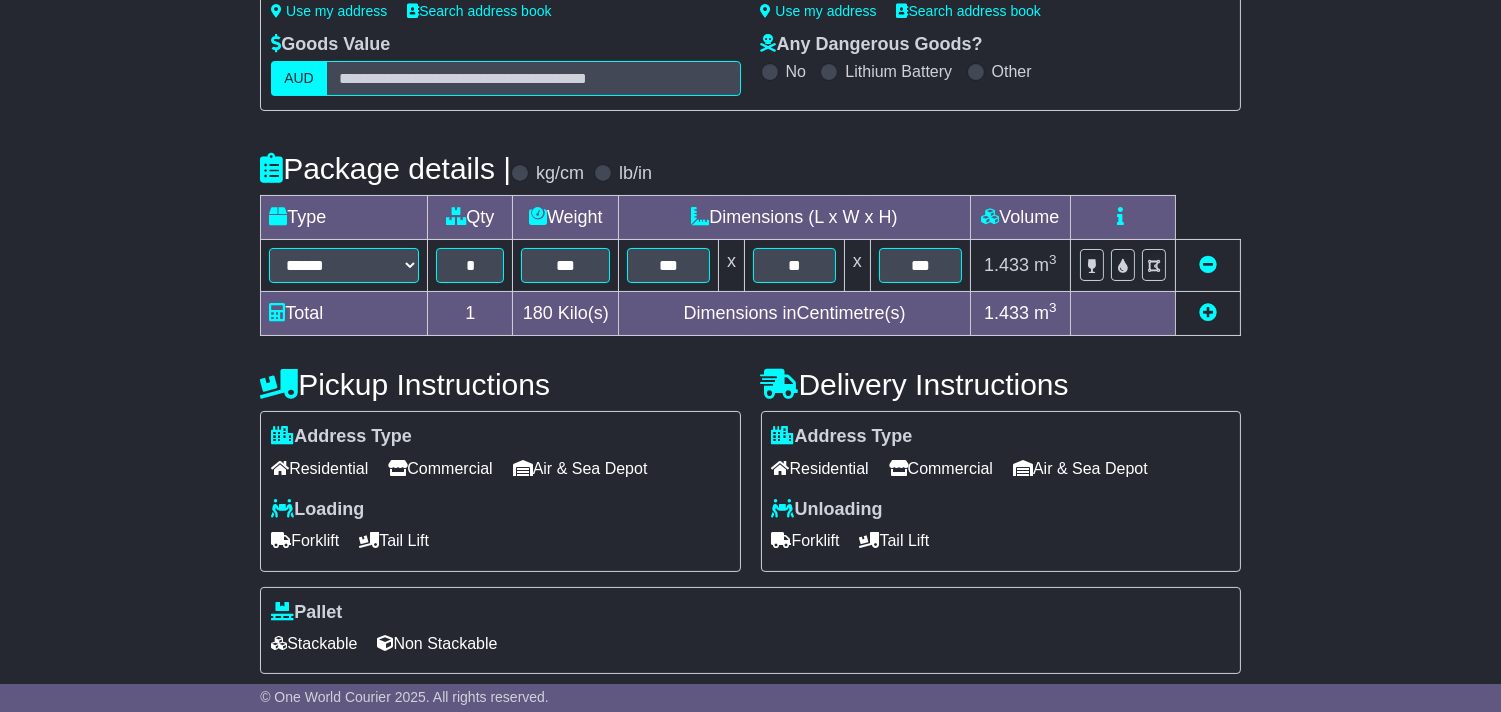 click on "Tail Lift" at bounding box center [895, 540] 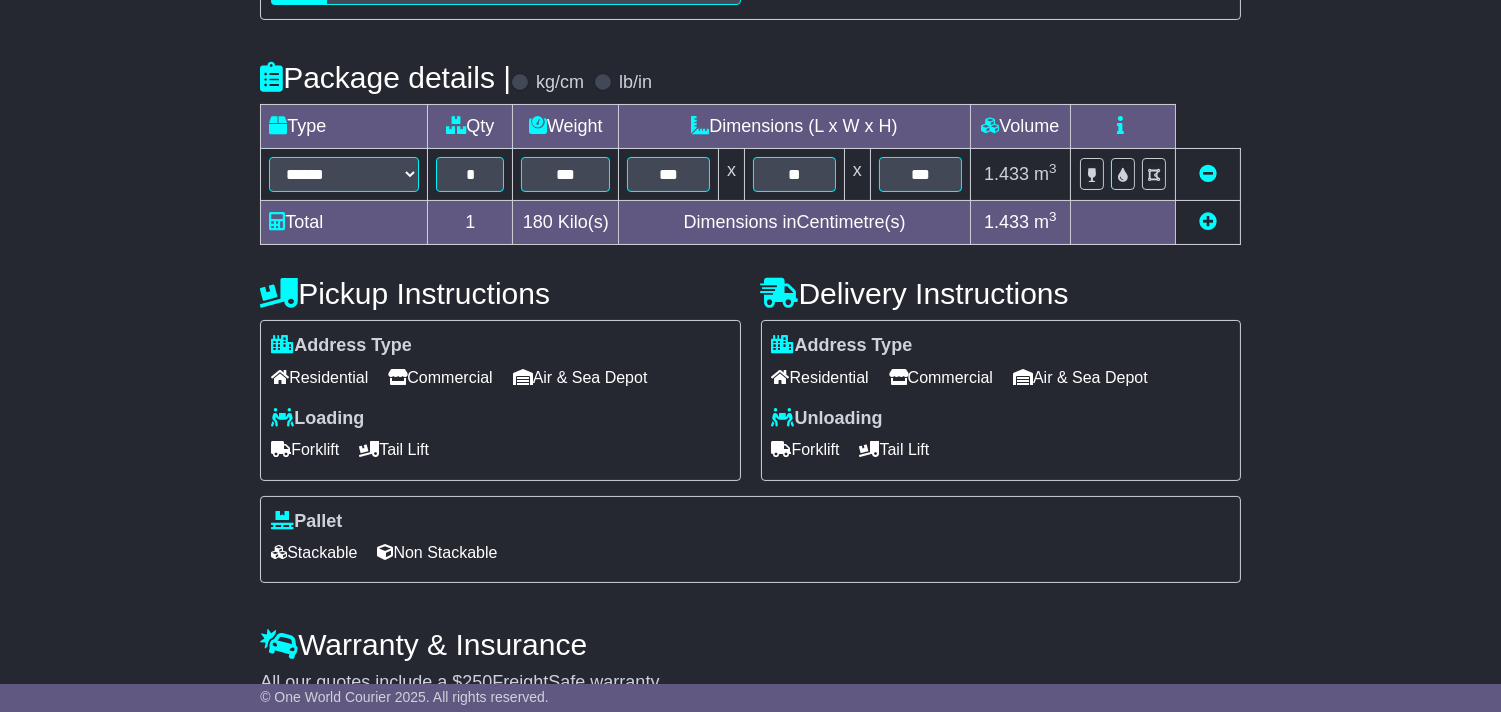scroll, scrollTop: 532, scrollLeft: 0, axis: vertical 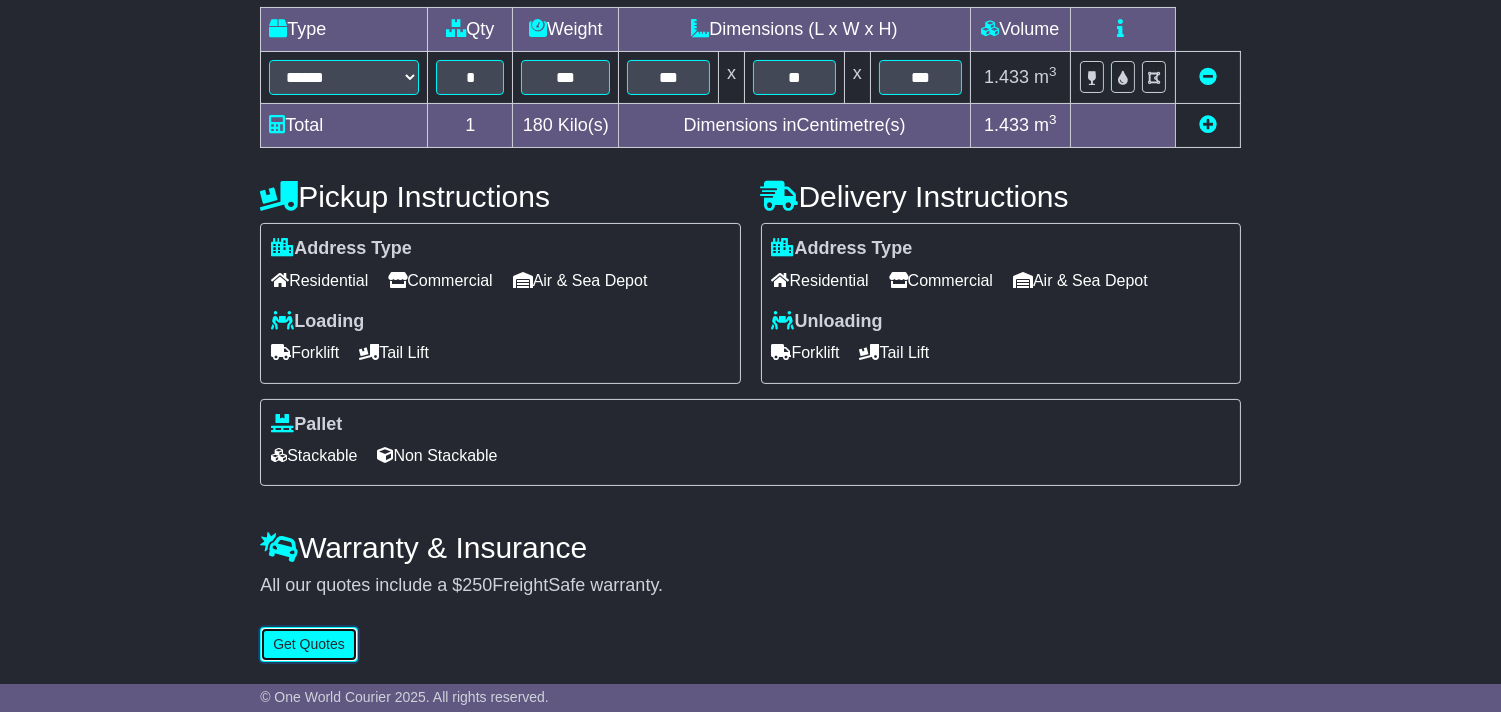 click on "Get Quotes" at bounding box center [309, 644] 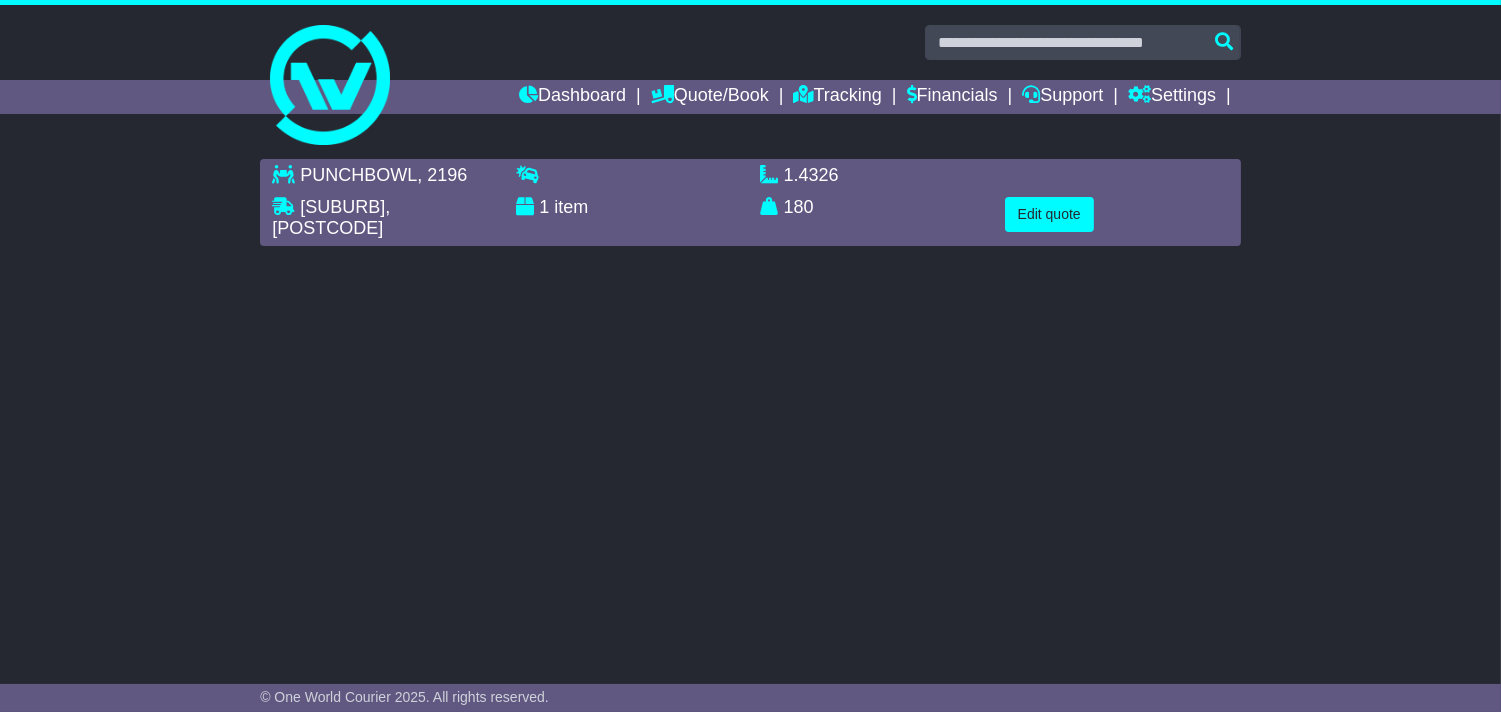 scroll, scrollTop: 0, scrollLeft: 0, axis: both 